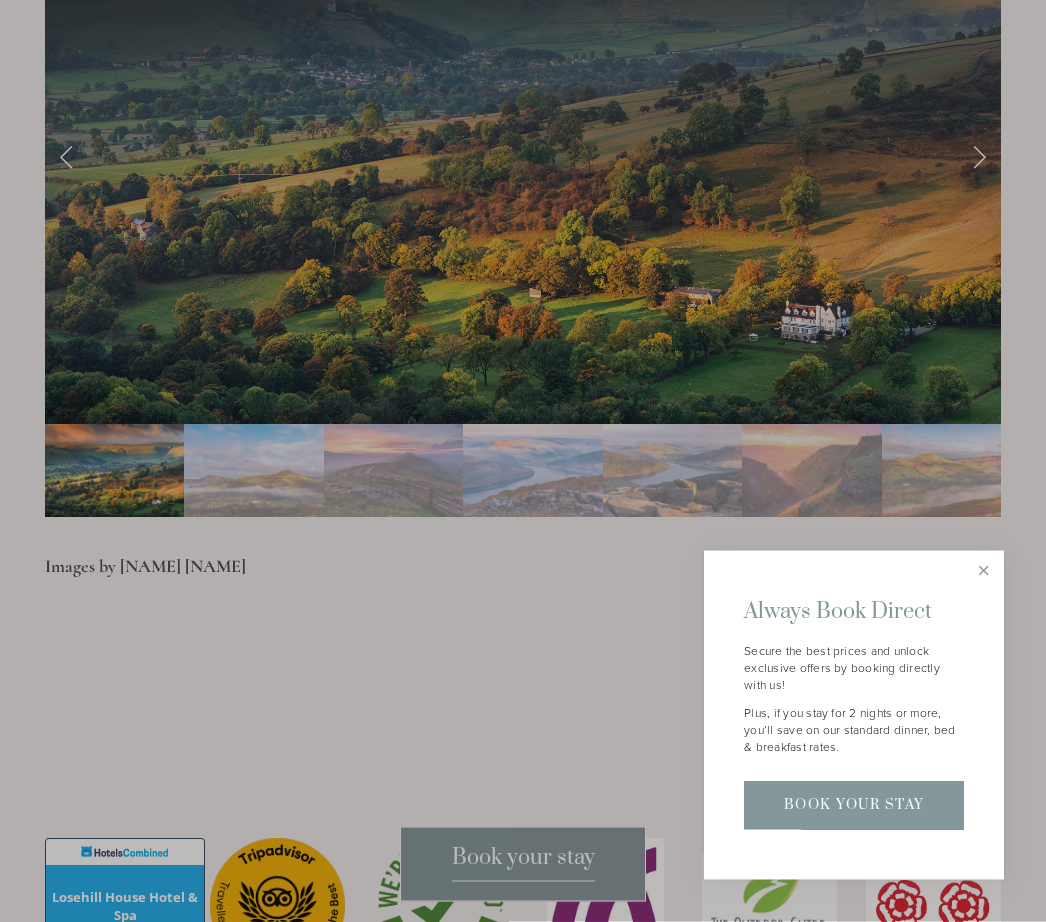 scroll, scrollTop: 4381, scrollLeft: 0, axis: vertical 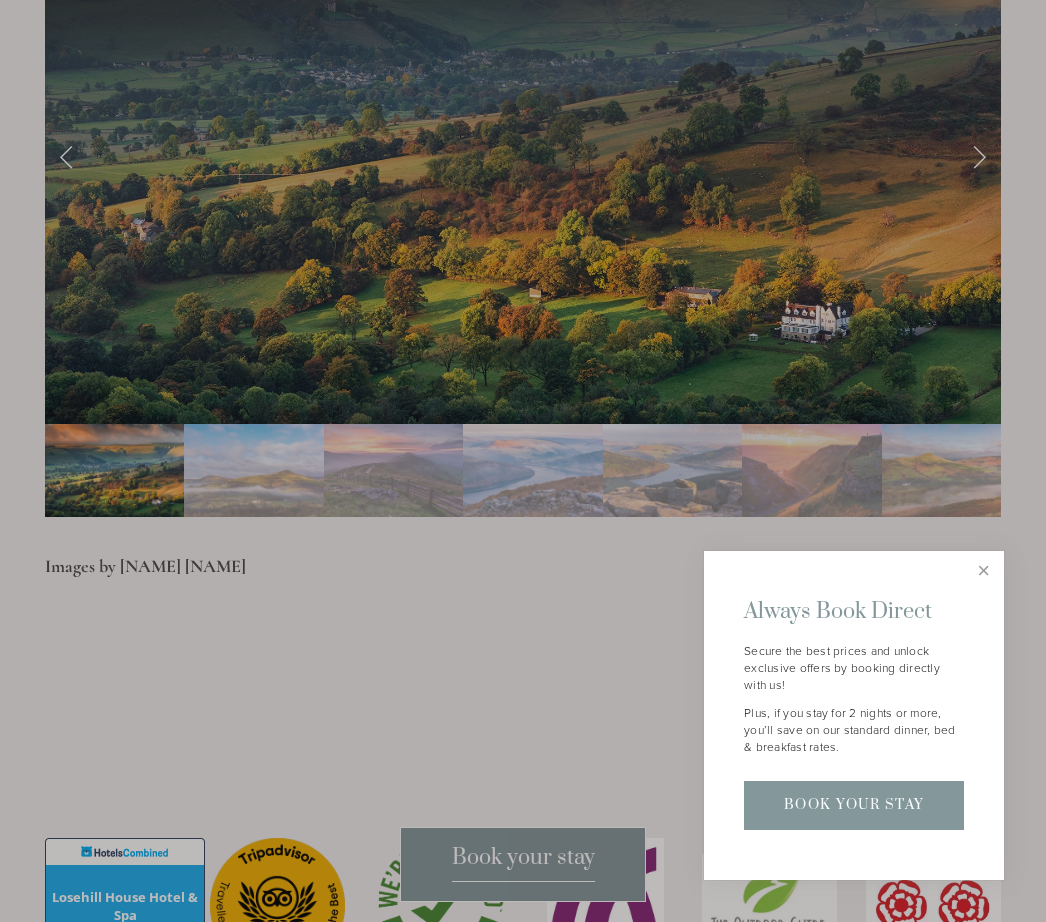 click on "Book Your Stay" at bounding box center [854, 805] 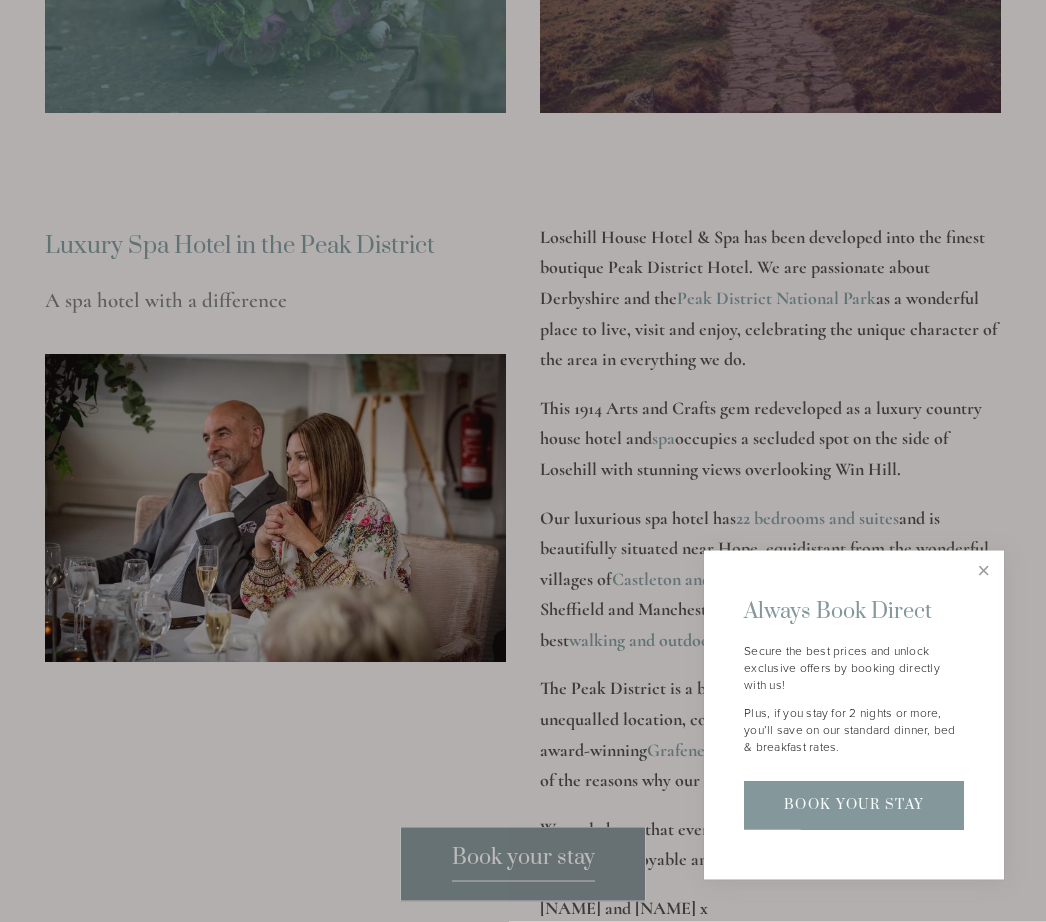 scroll, scrollTop: 2421, scrollLeft: 0, axis: vertical 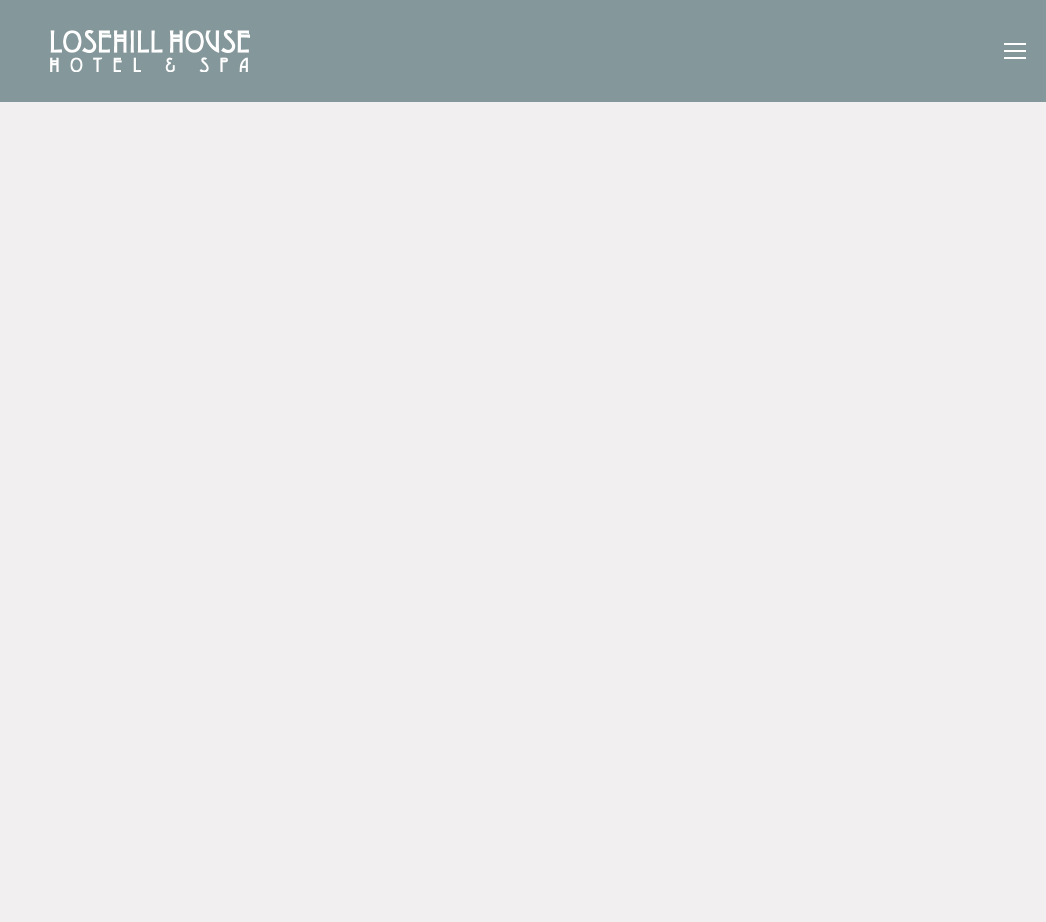 click at bounding box center (1015, 44) 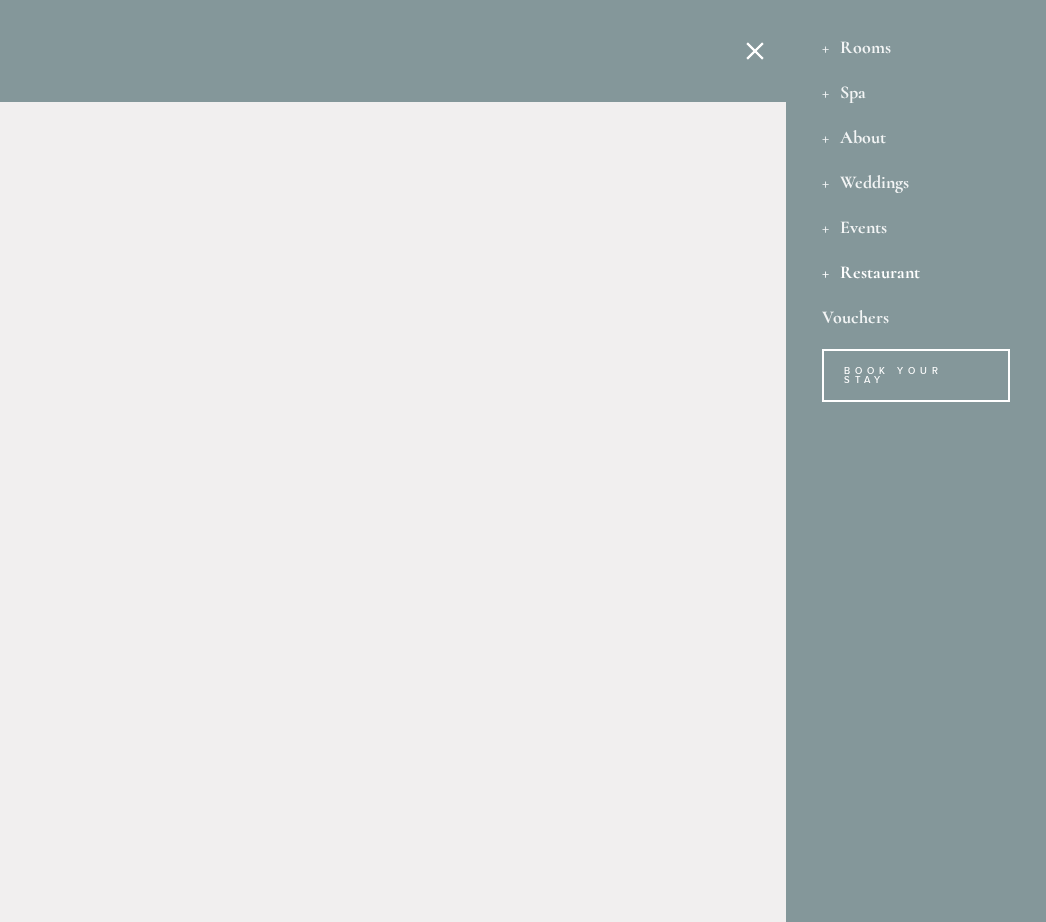click on "Restaurant" at bounding box center [916, 271] 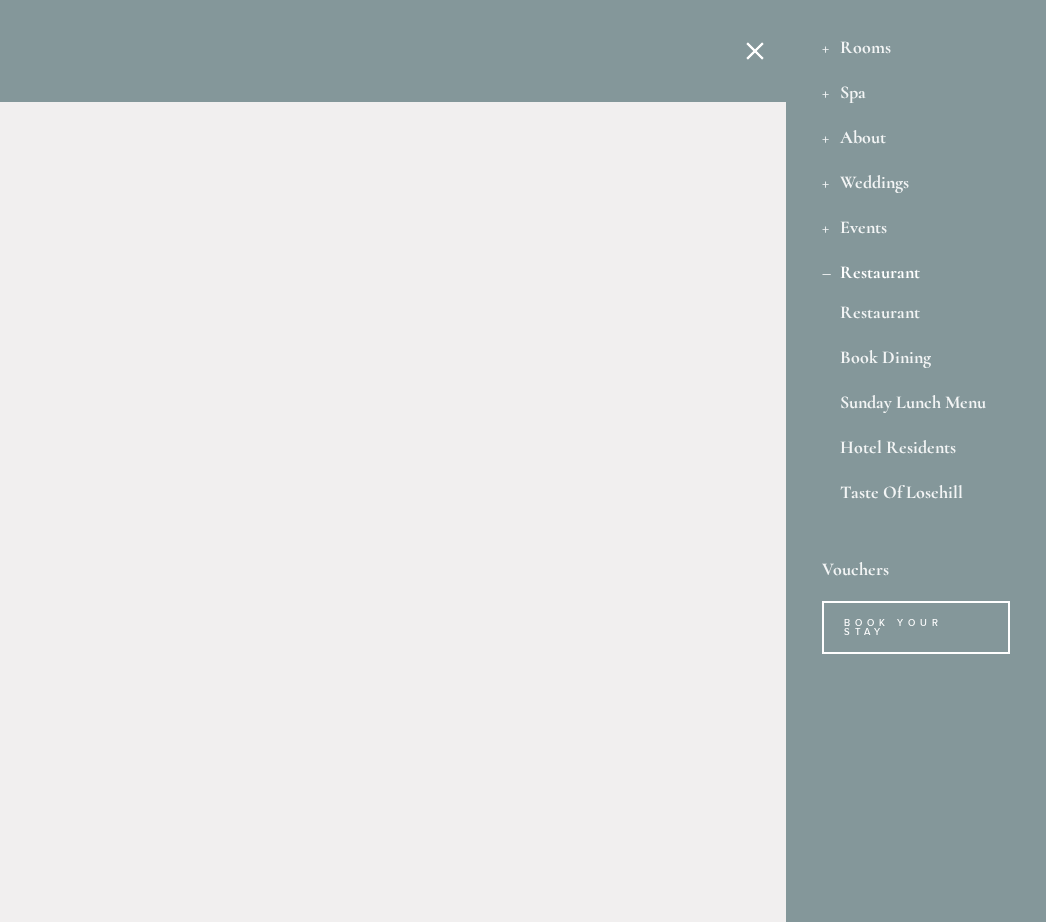 click on "Restaurant" at bounding box center [916, 271] 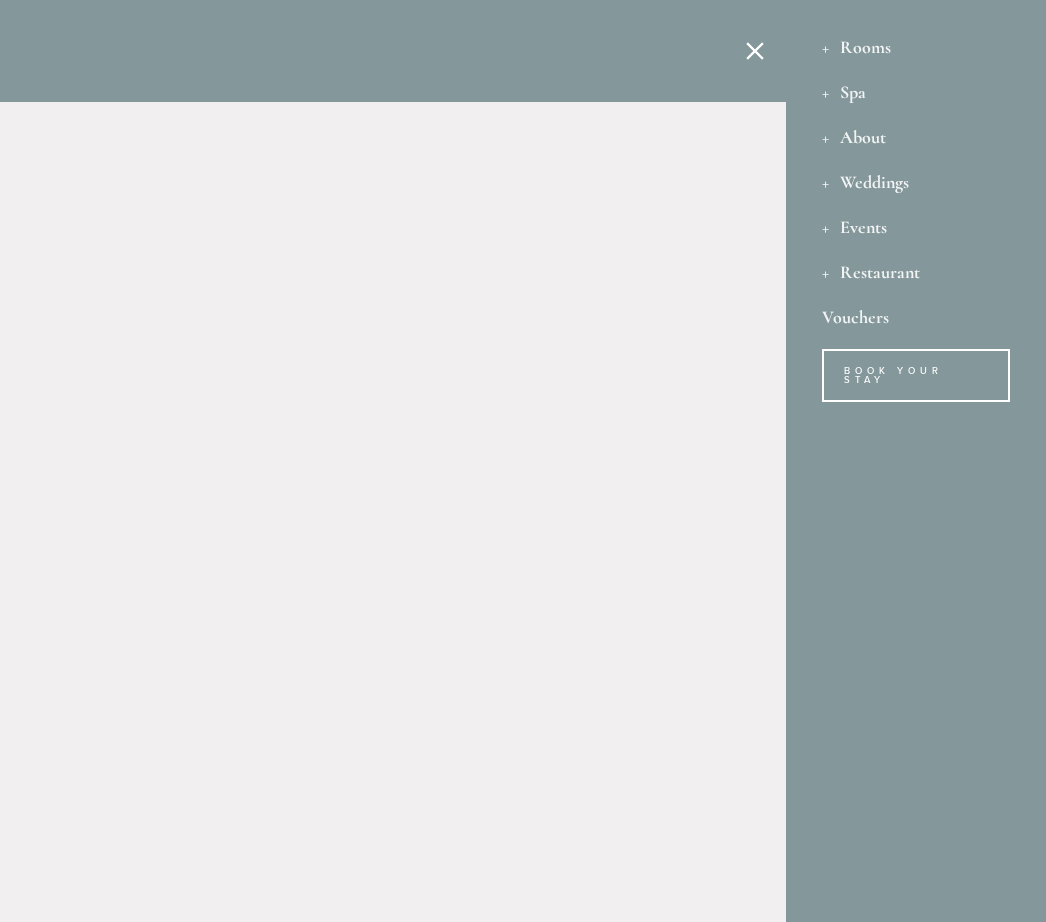 click at bounding box center [263, 461] 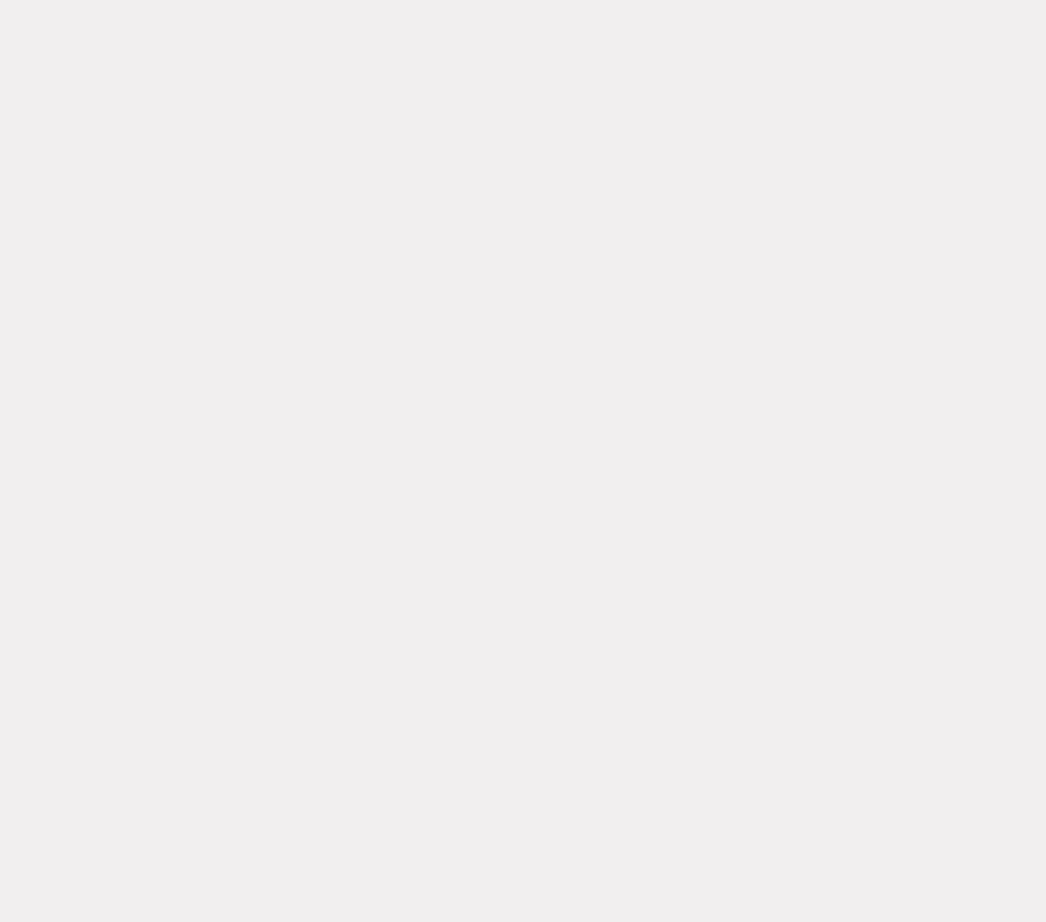 scroll, scrollTop: 1183, scrollLeft: 0, axis: vertical 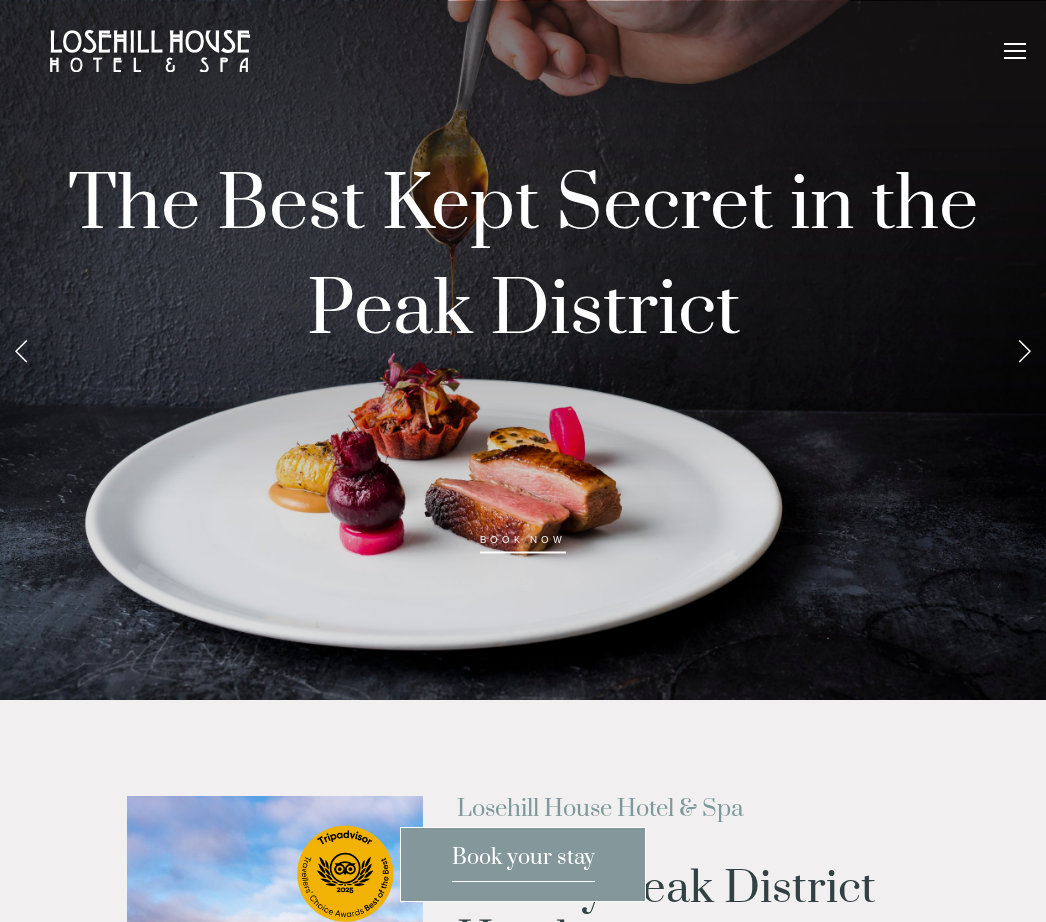 click at bounding box center [1024, 350] 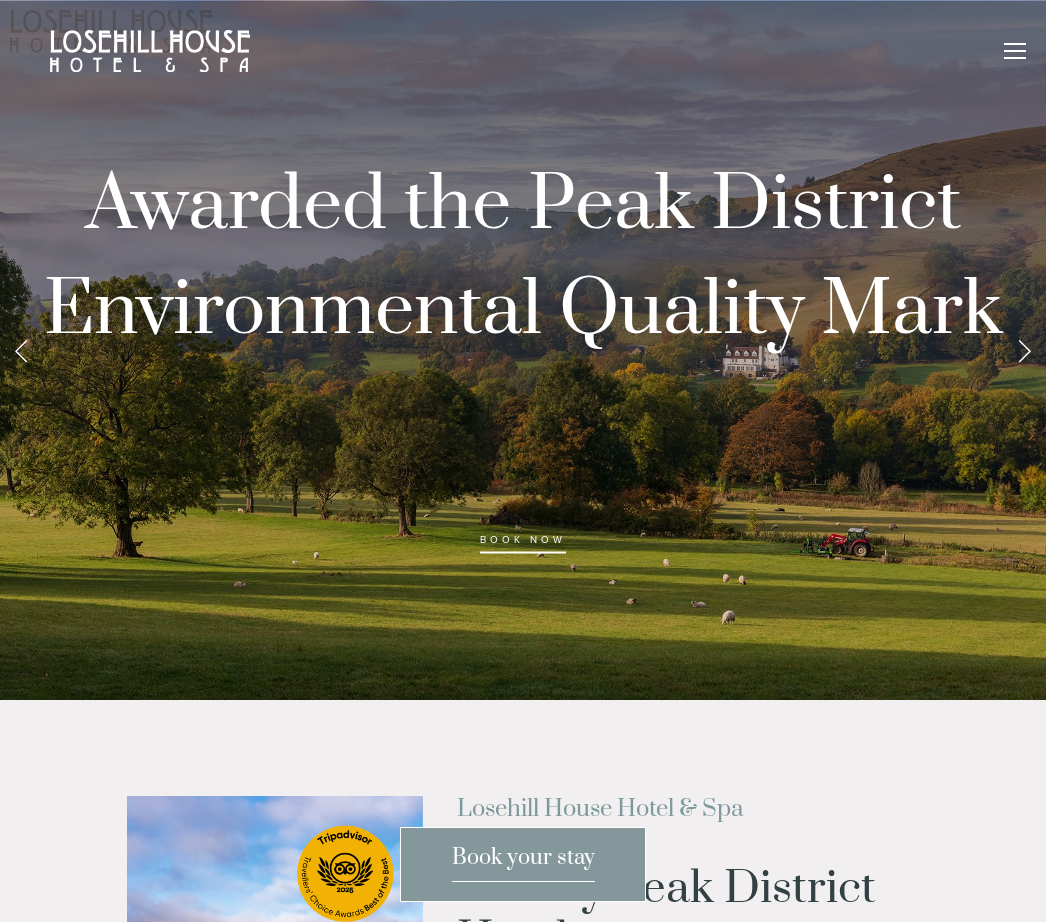 click at bounding box center [1024, 350] 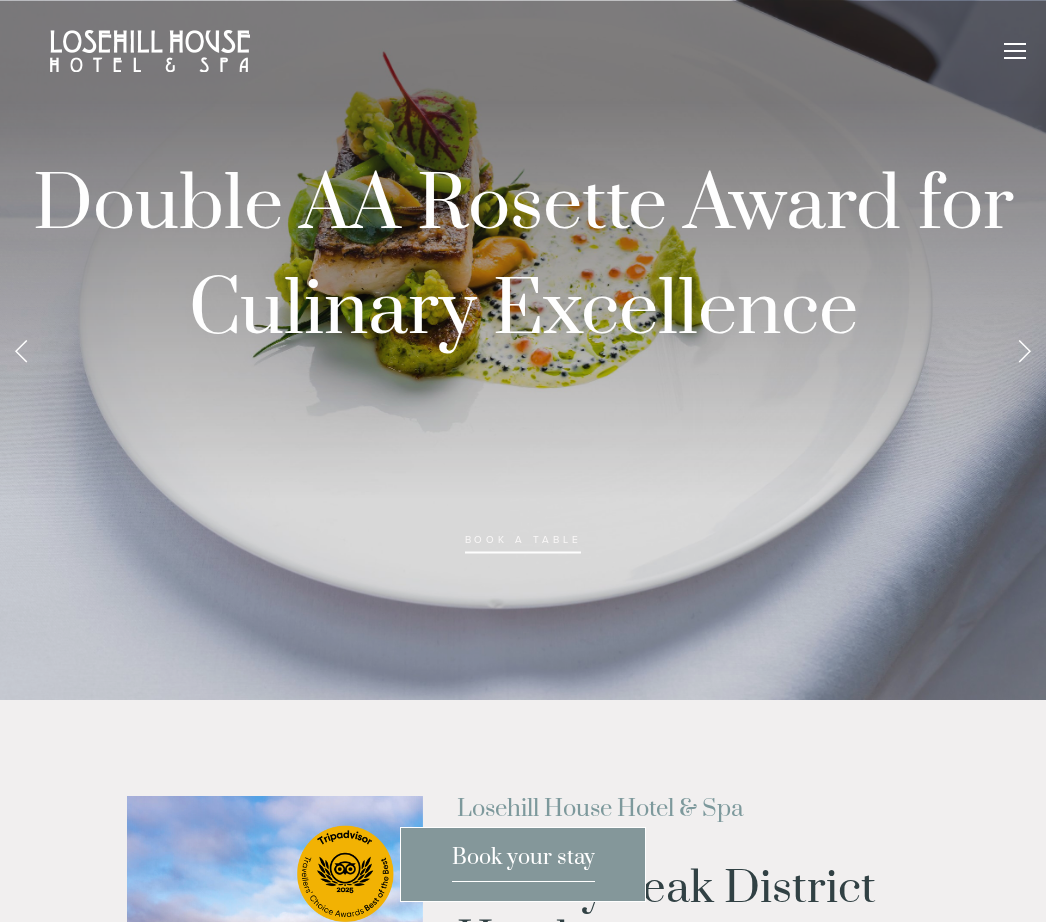 click at bounding box center [1024, 350] 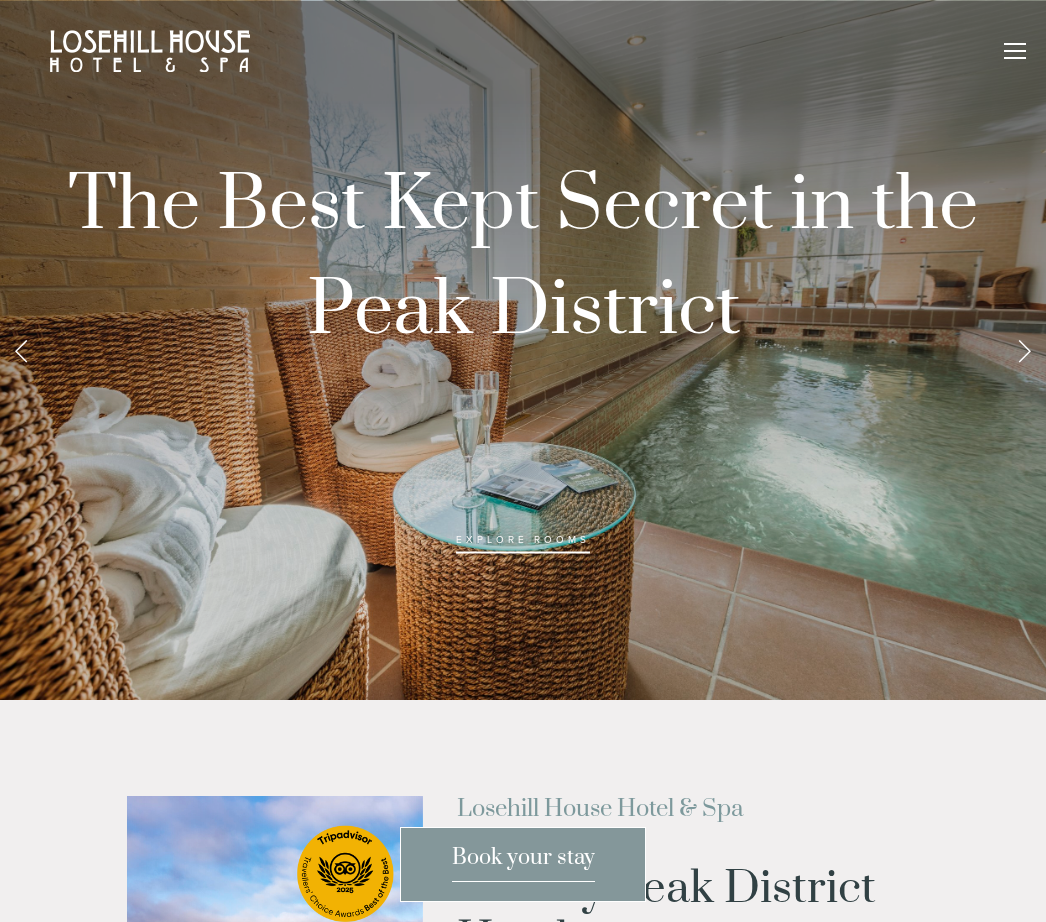 click at bounding box center [1024, 350] 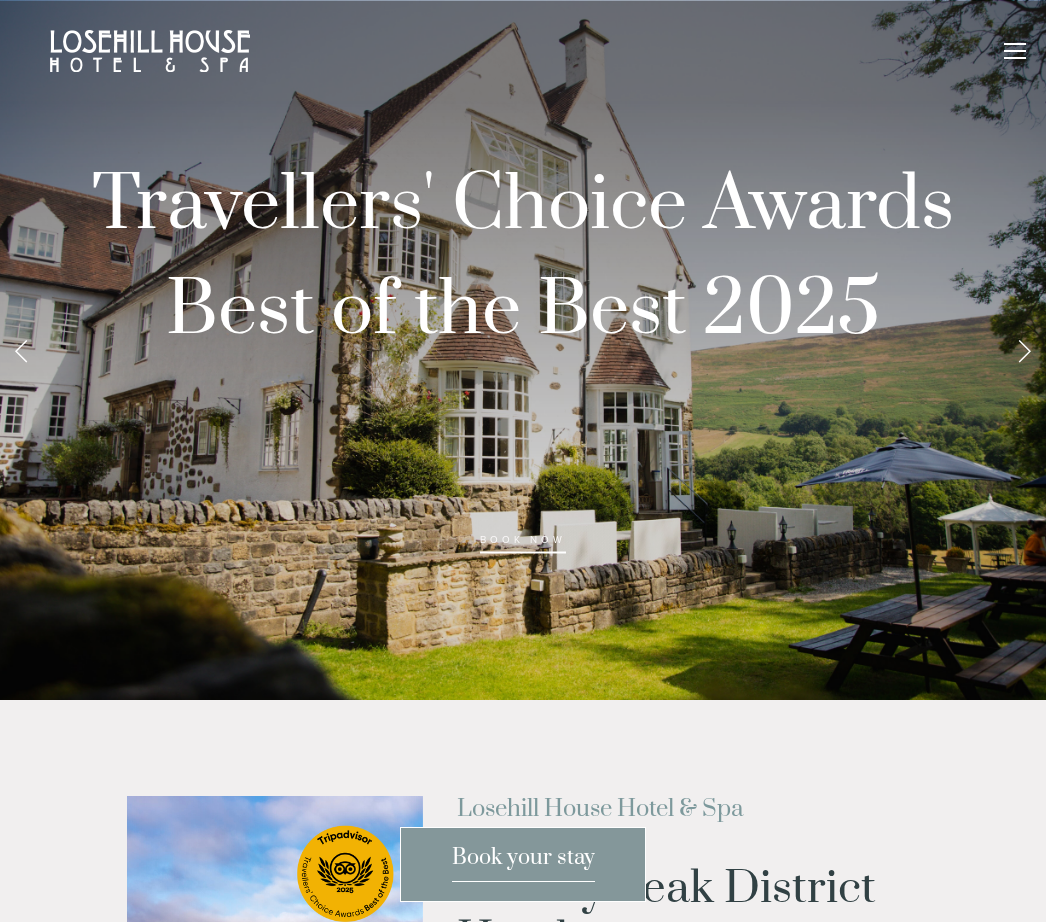 click at bounding box center [1024, 350] 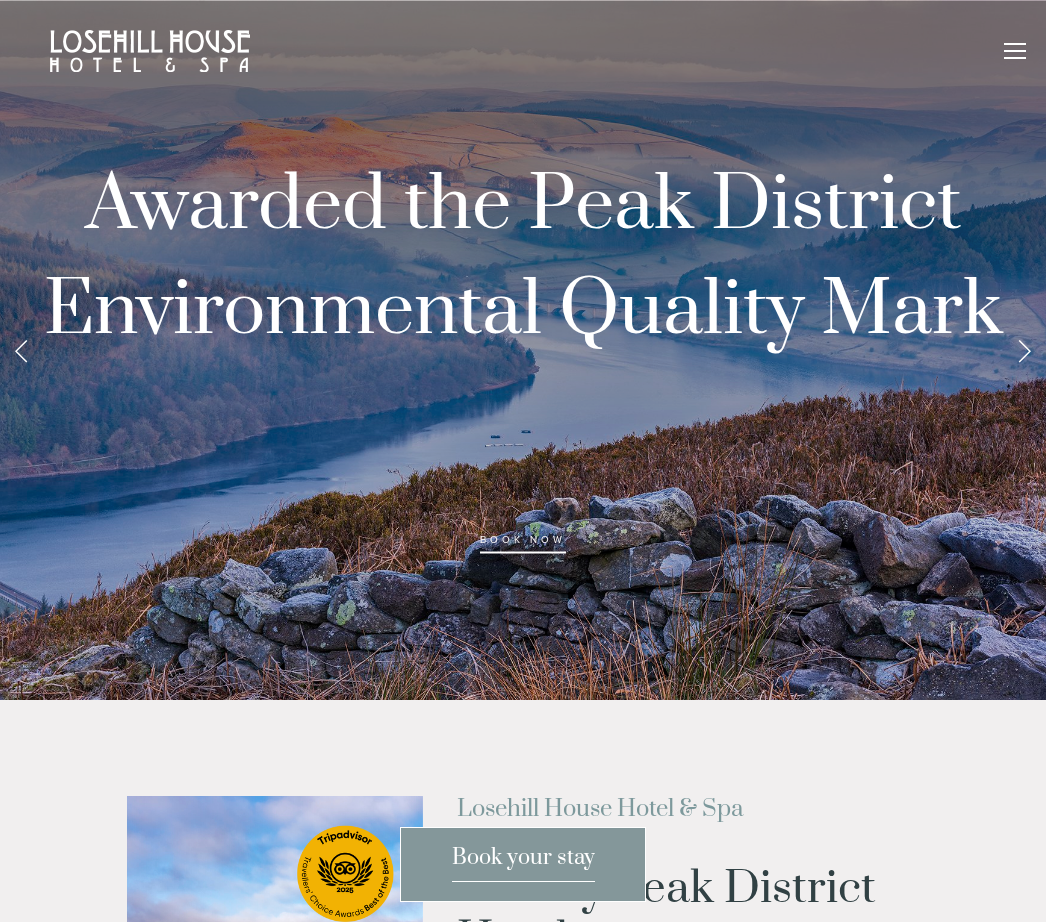 click at bounding box center (1024, 350) 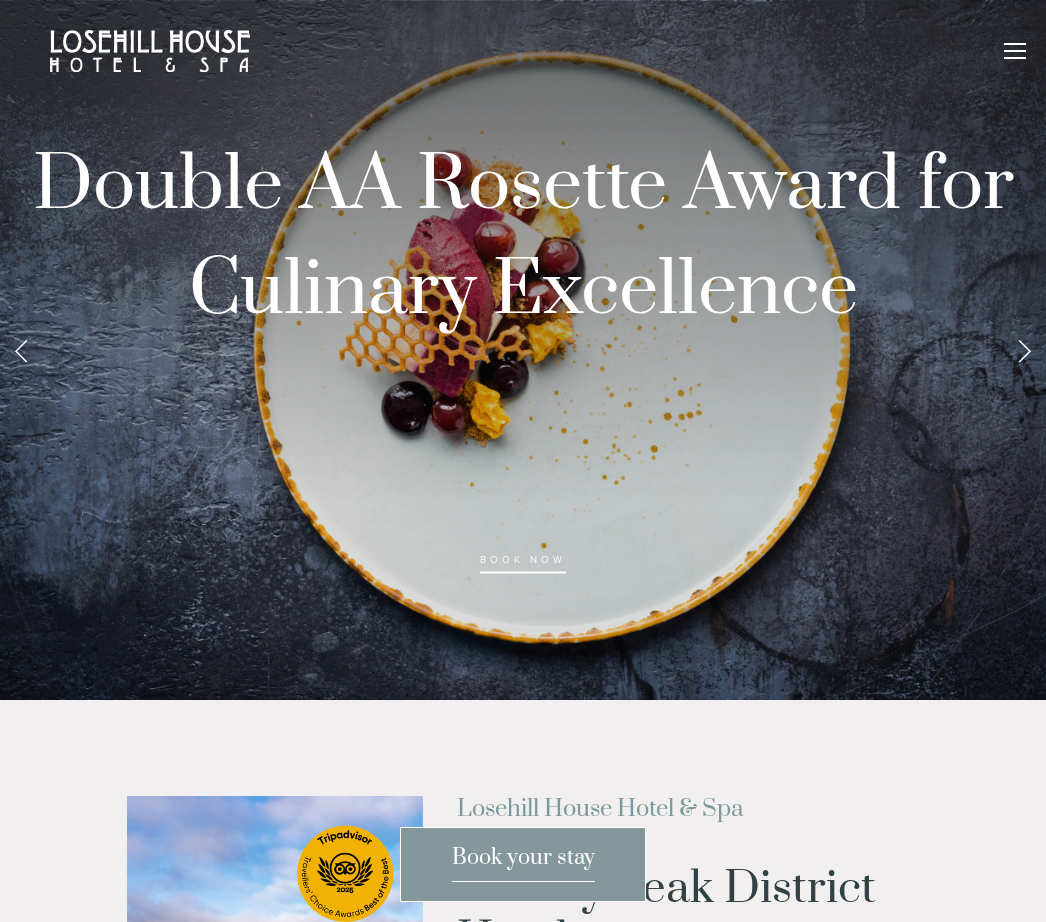 click at bounding box center [1024, 350] 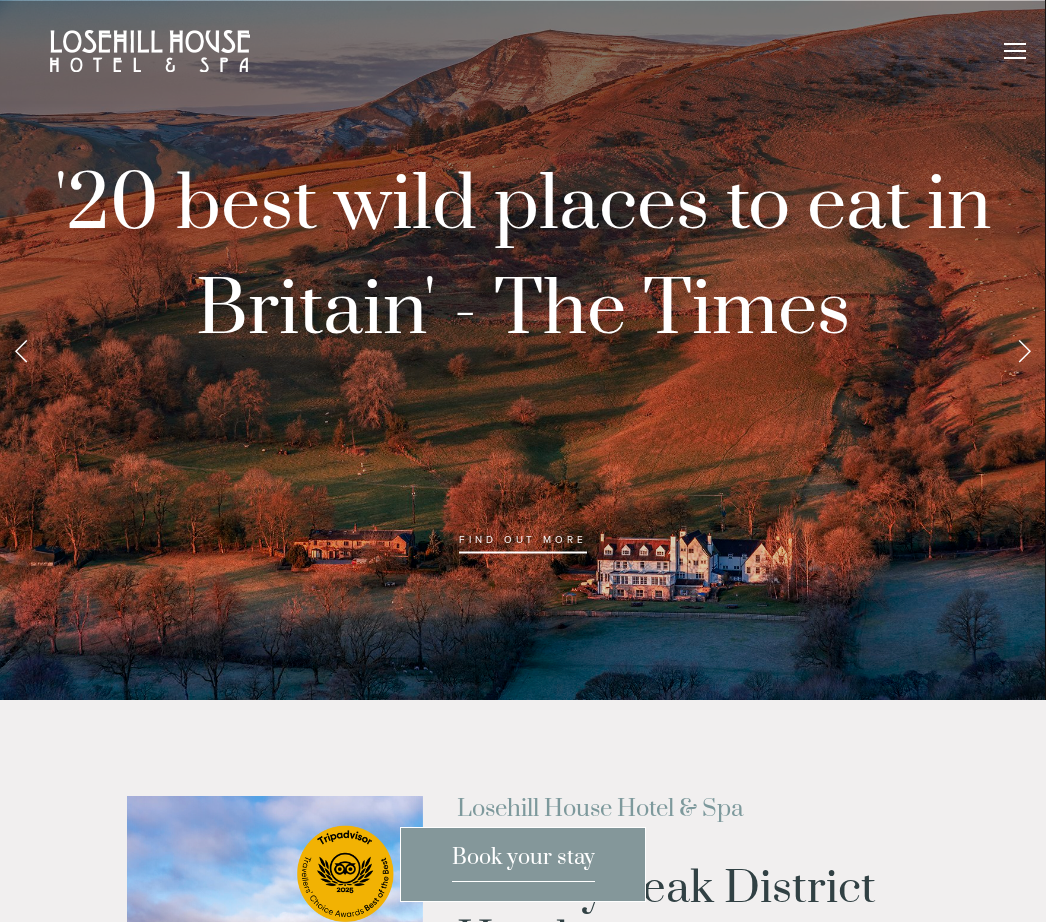 click at bounding box center (1024, 350) 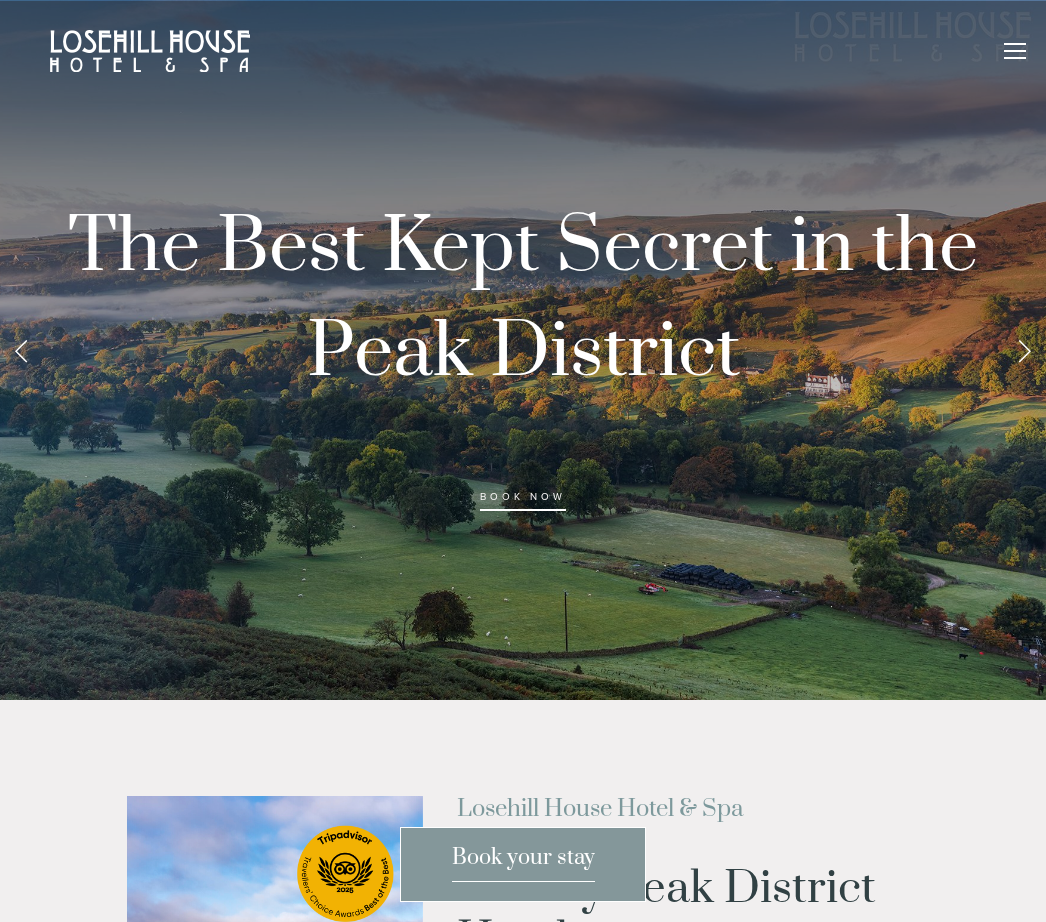 click at bounding box center [1024, 350] 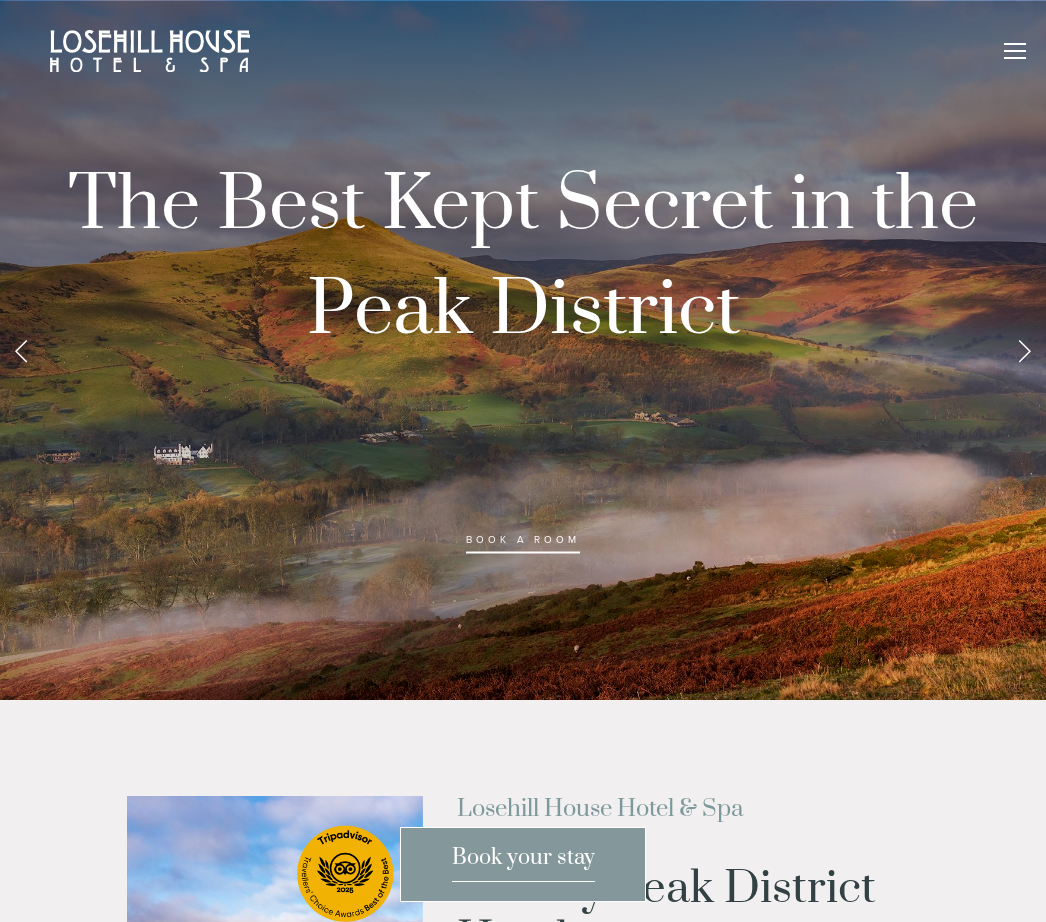 click at bounding box center (1024, 350) 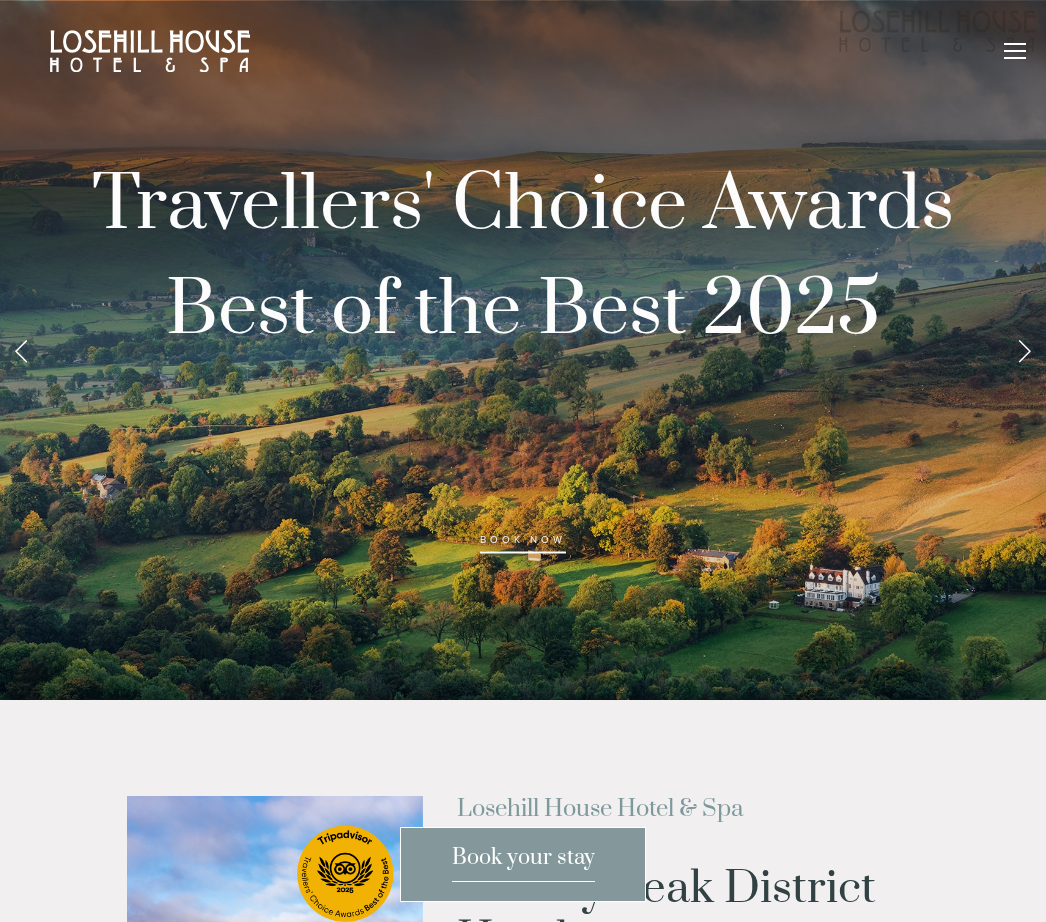 click at bounding box center (1024, 350) 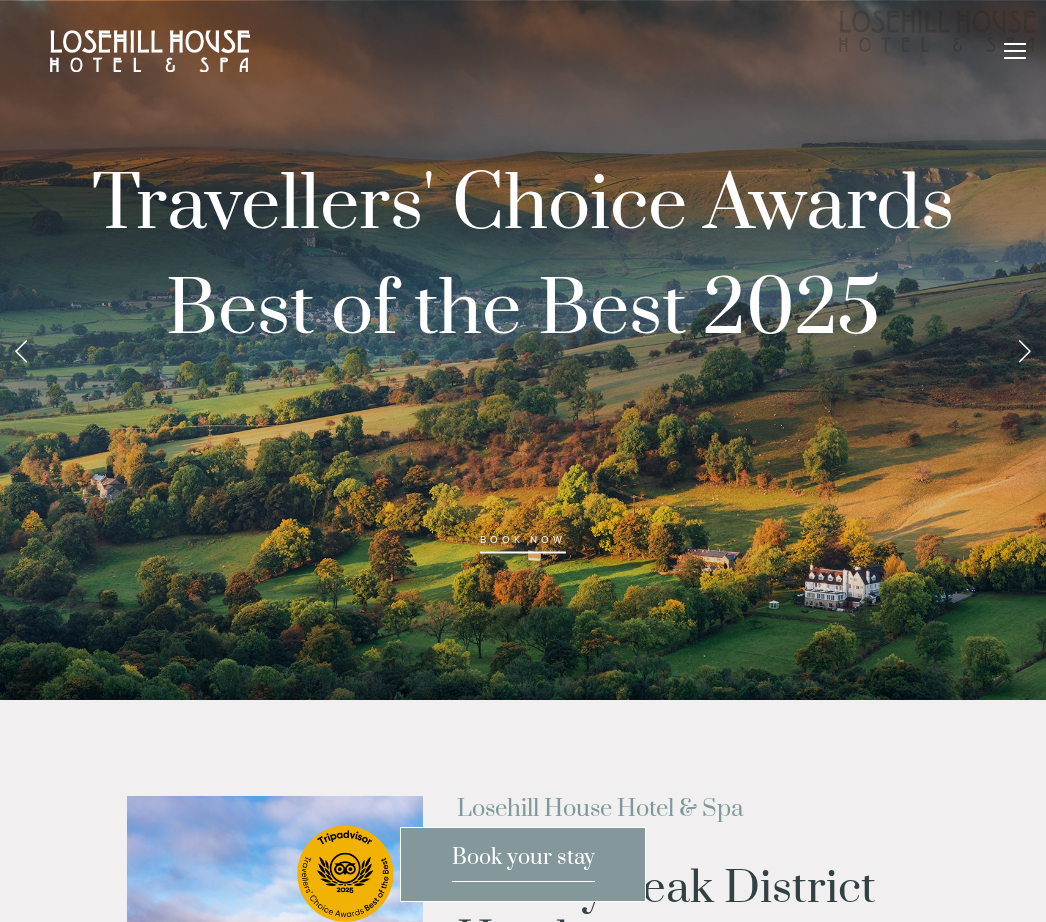 click at bounding box center [1015, 44] 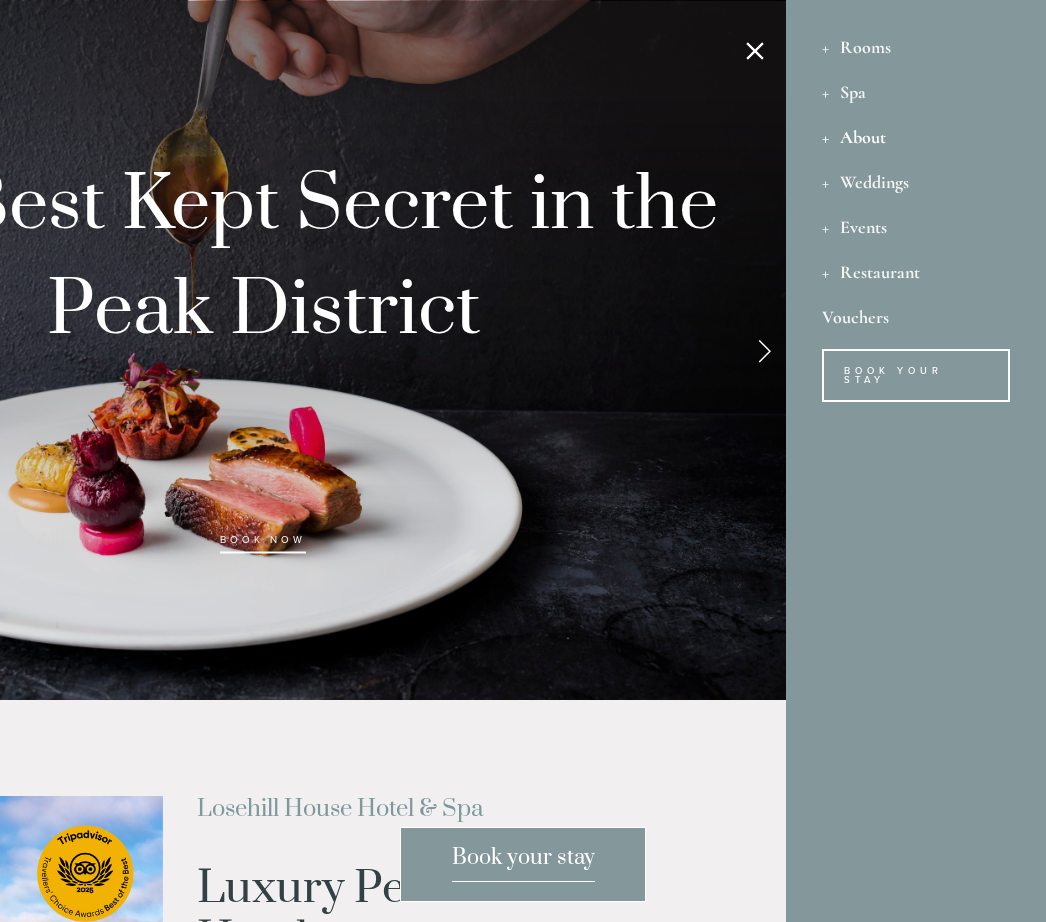 click on "About" at bounding box center [916, 136] 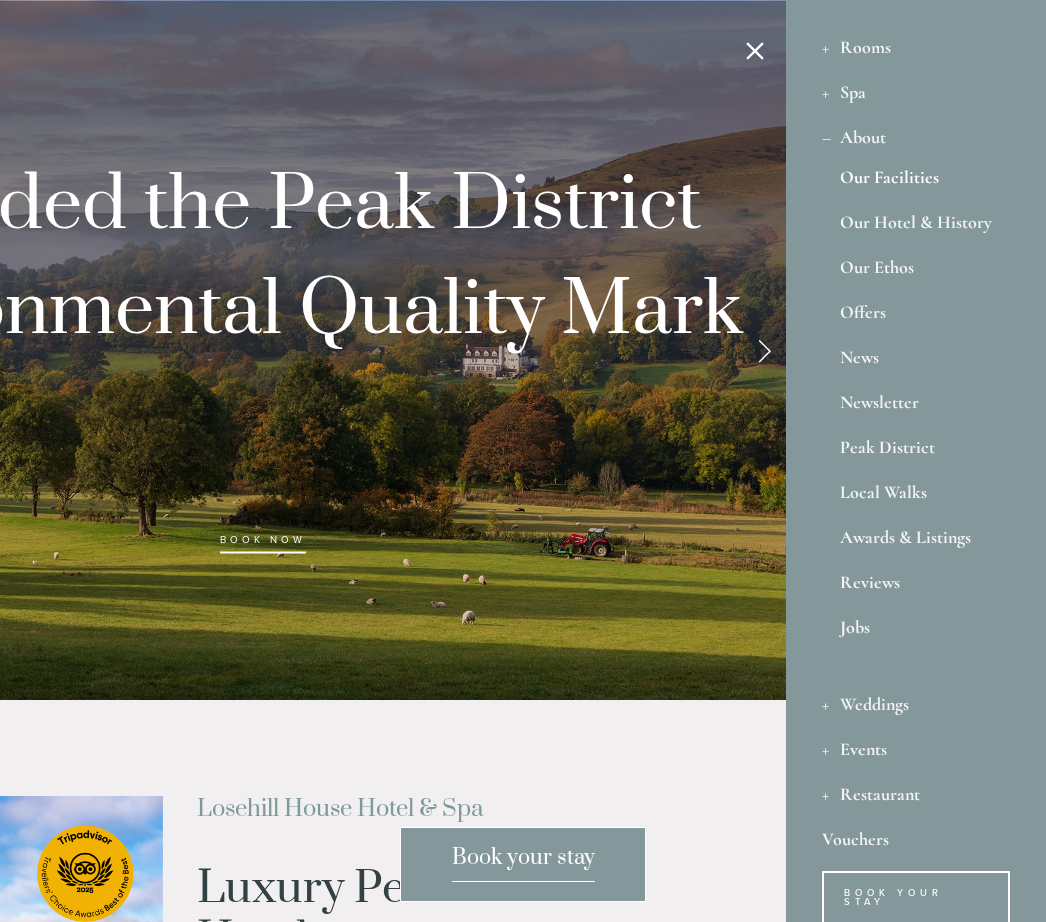 click on "Our Facilities" at bounding box center [916, 181] 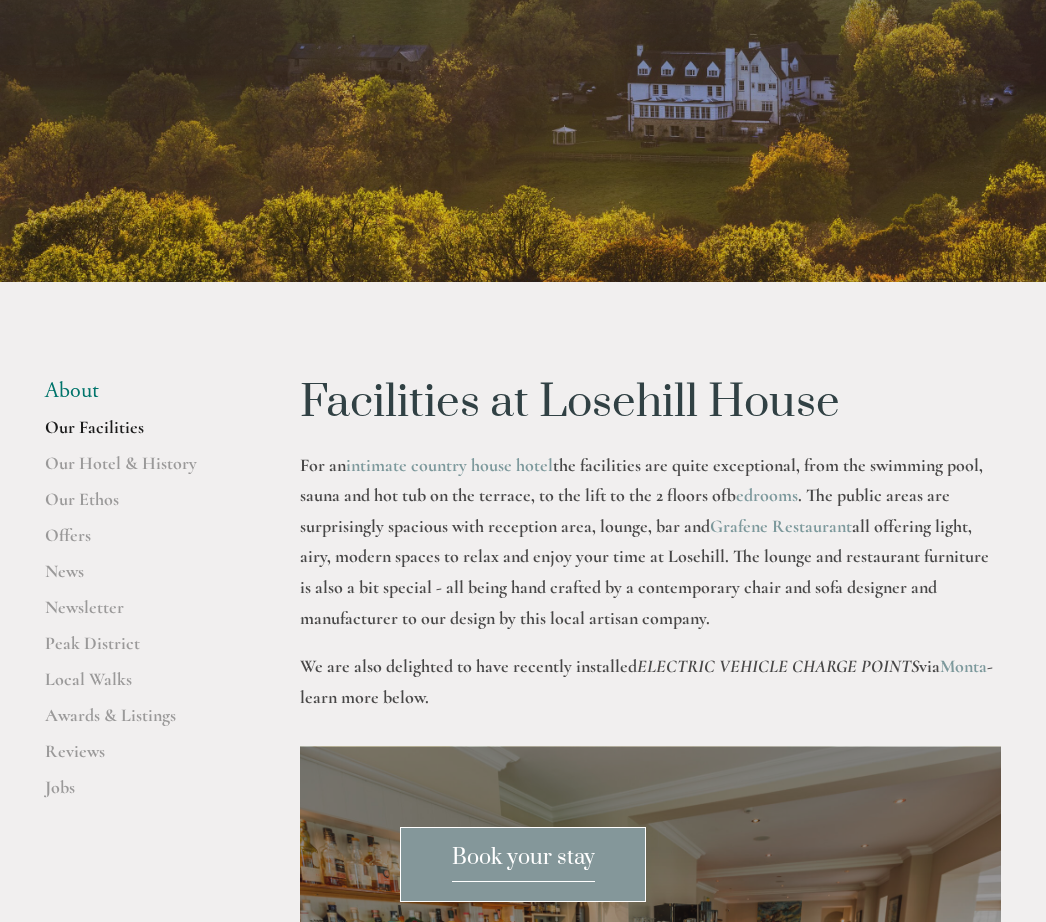 scroll, scrollTop: 0, scrollLeft: 0, axis: both 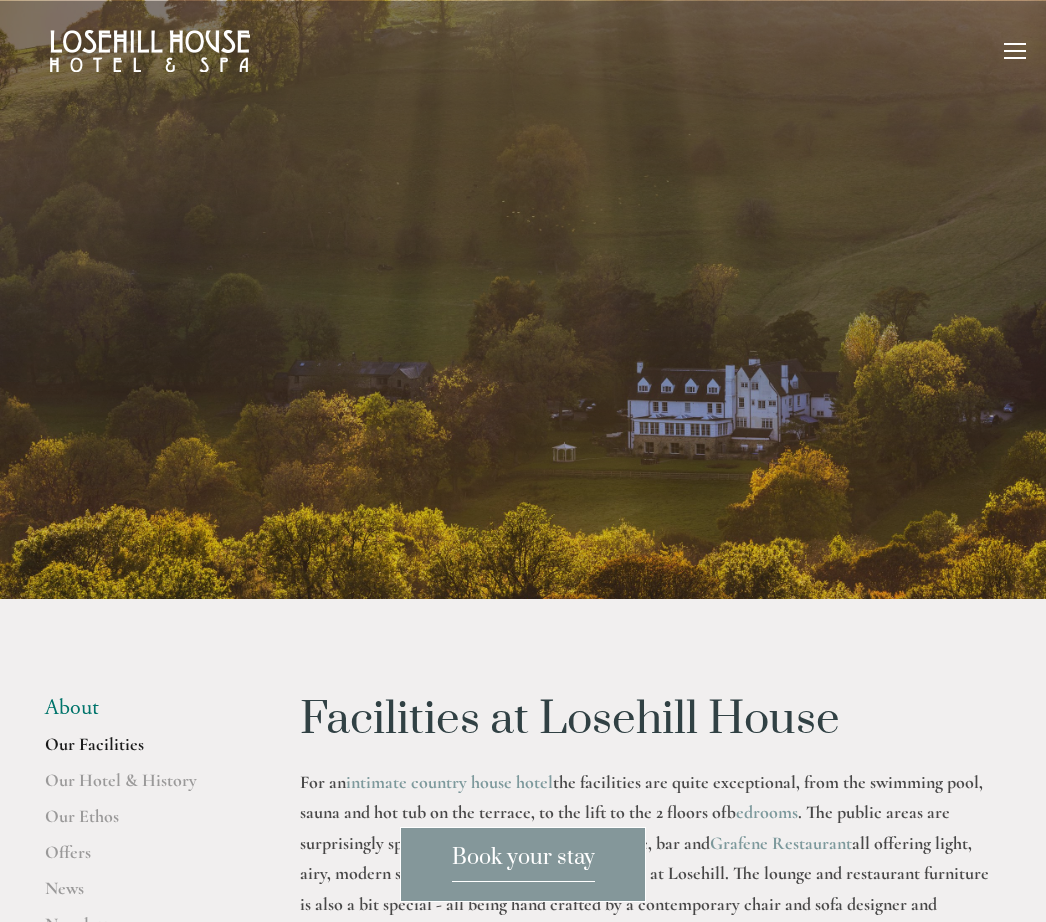 click on "Rooms
Rooms
Your Stay
Book a stay
Offers
Spa
About" at bounding box center (523, 51) 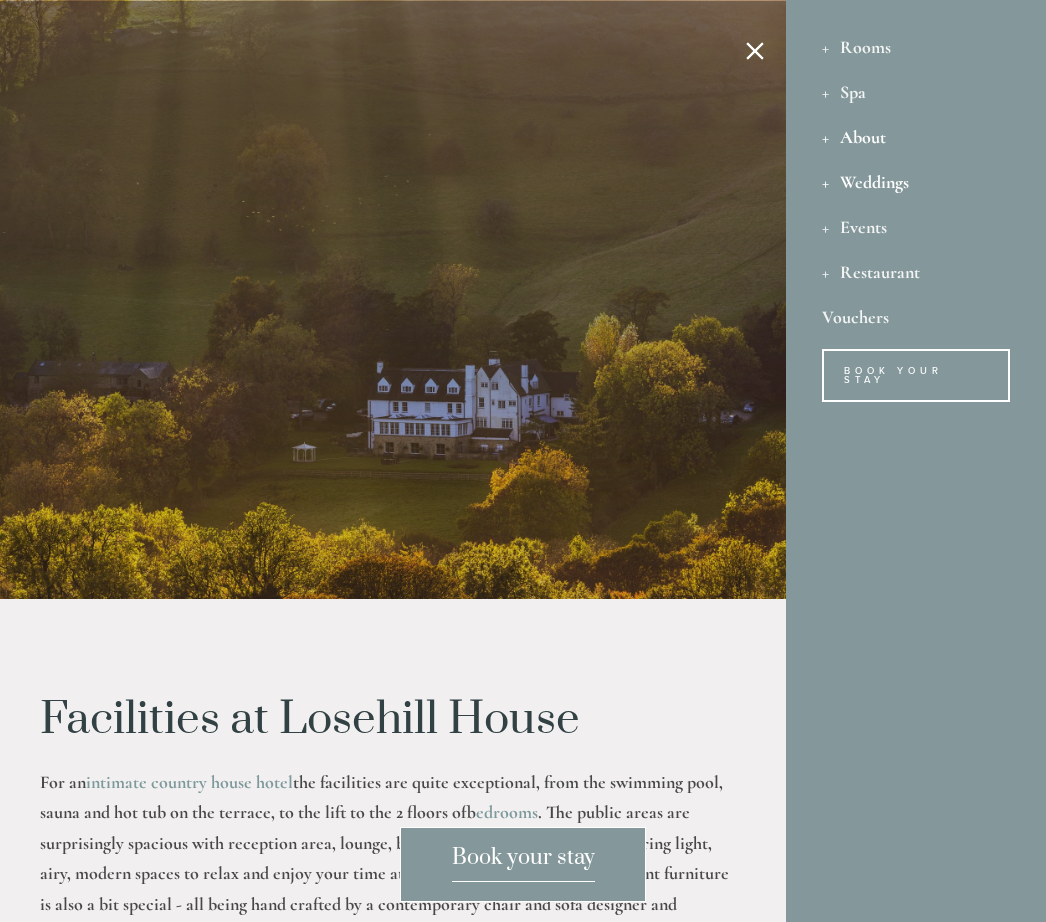 click on "Weddings" at bounding box center [916, 181] 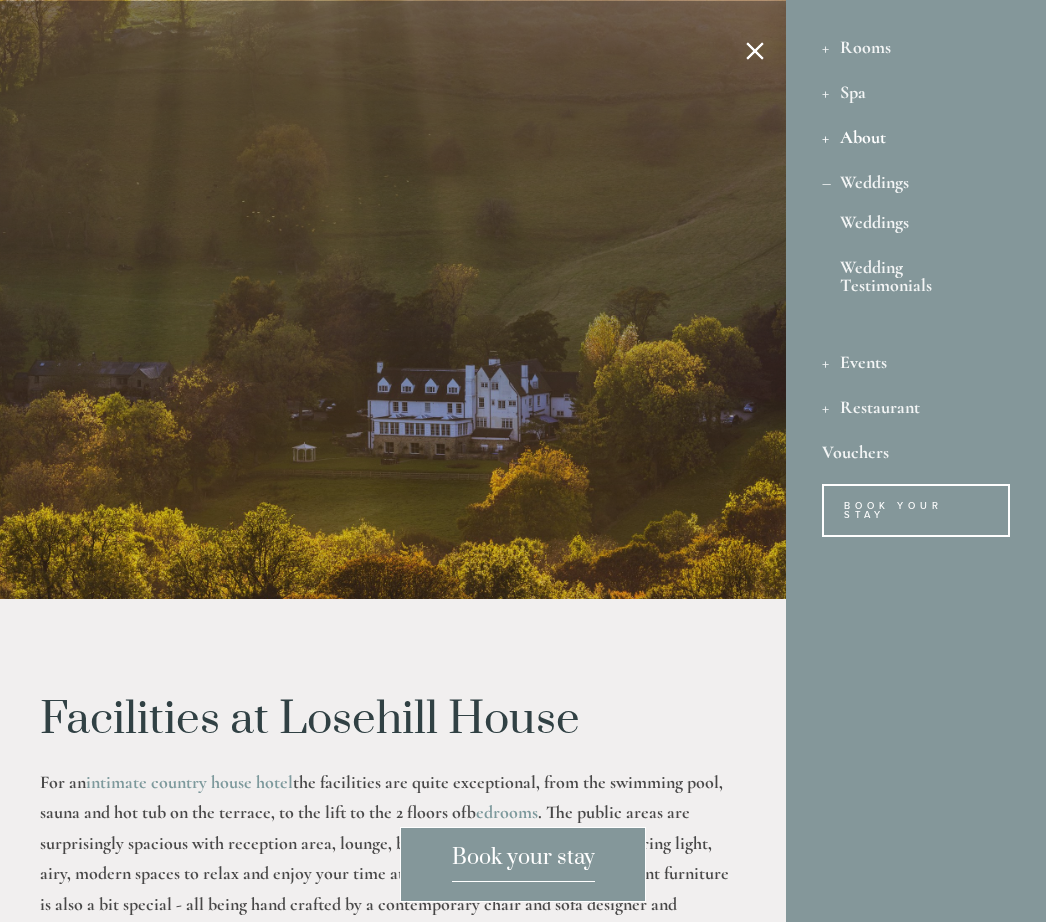 click at bounding box center (263, 461) 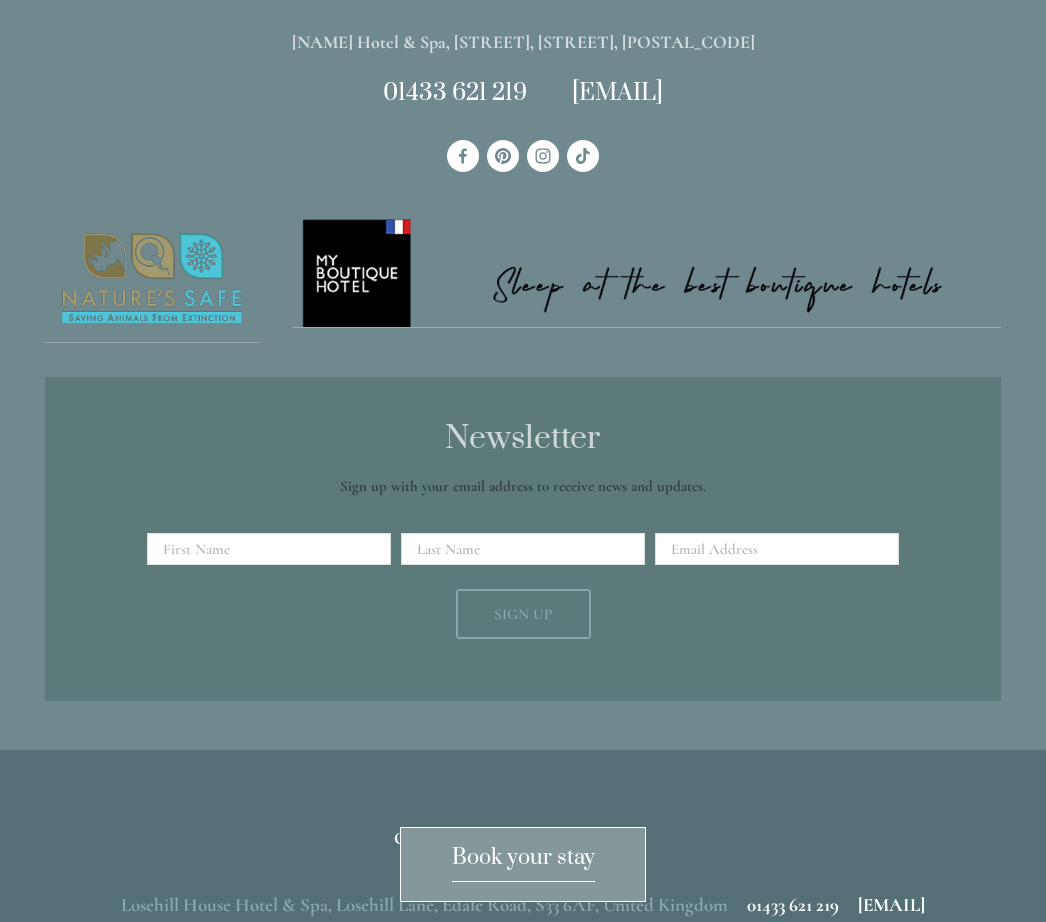 scroll, scrollTop: 0, scrollLeft: 0, axis: both 